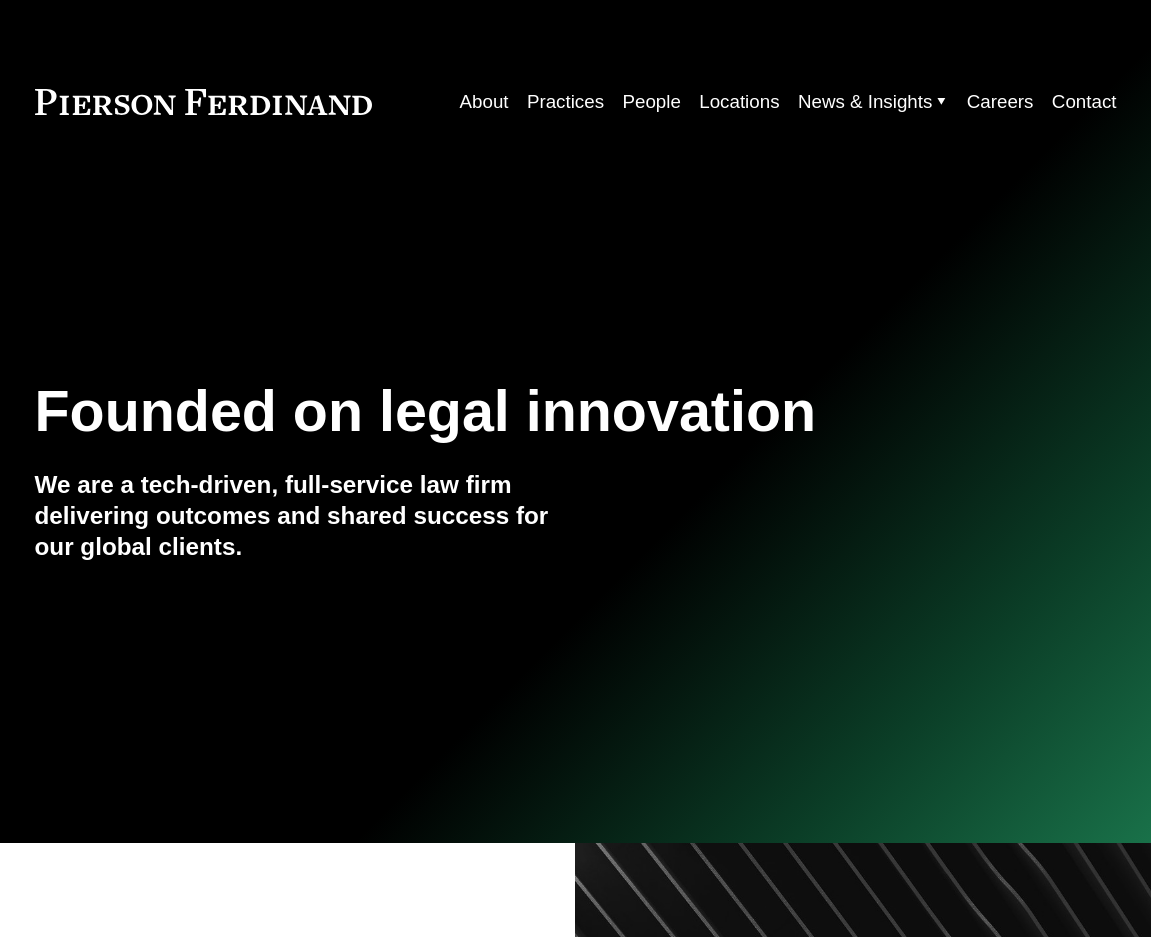 scroll, scrollTop: 0, scrollLeft: 0, axis: both 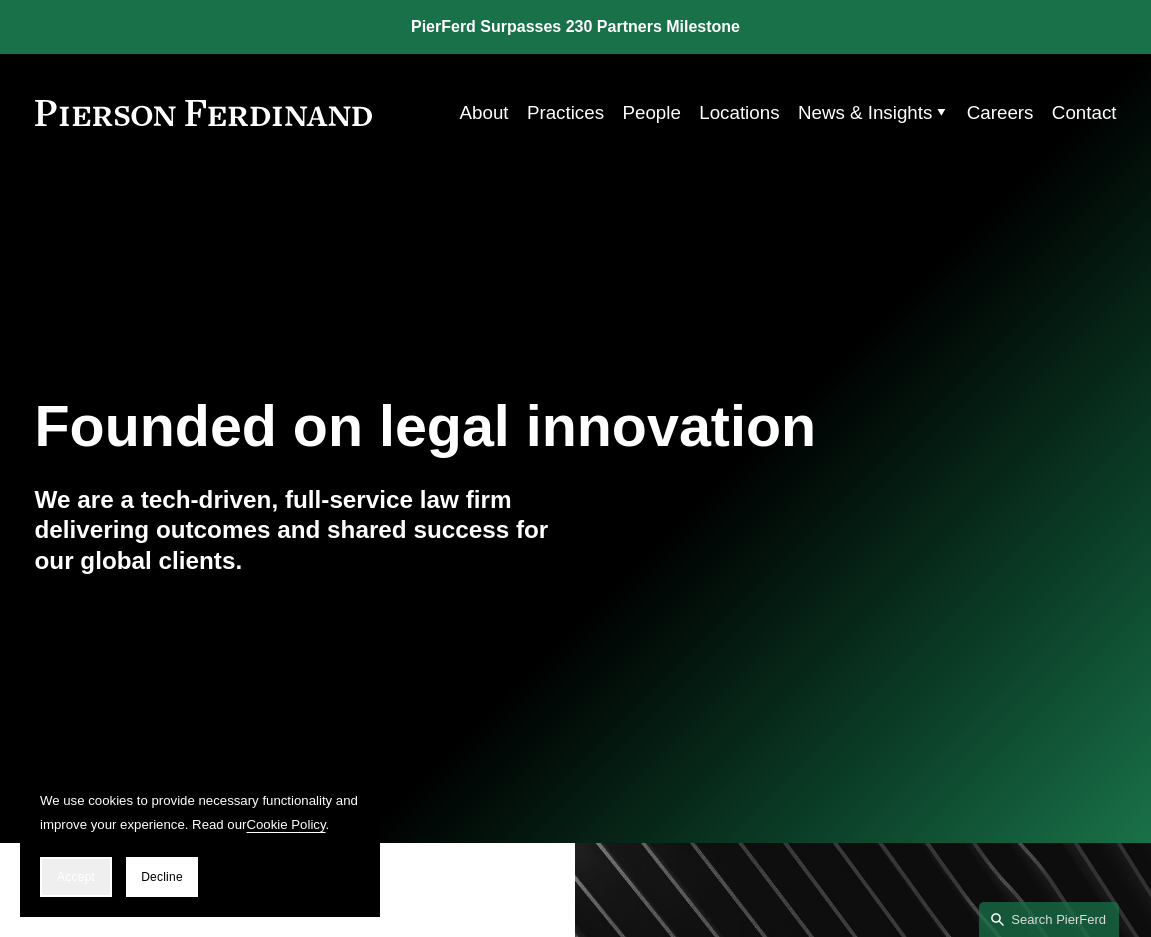 click on "Accept" at bounding box center (76, 877) 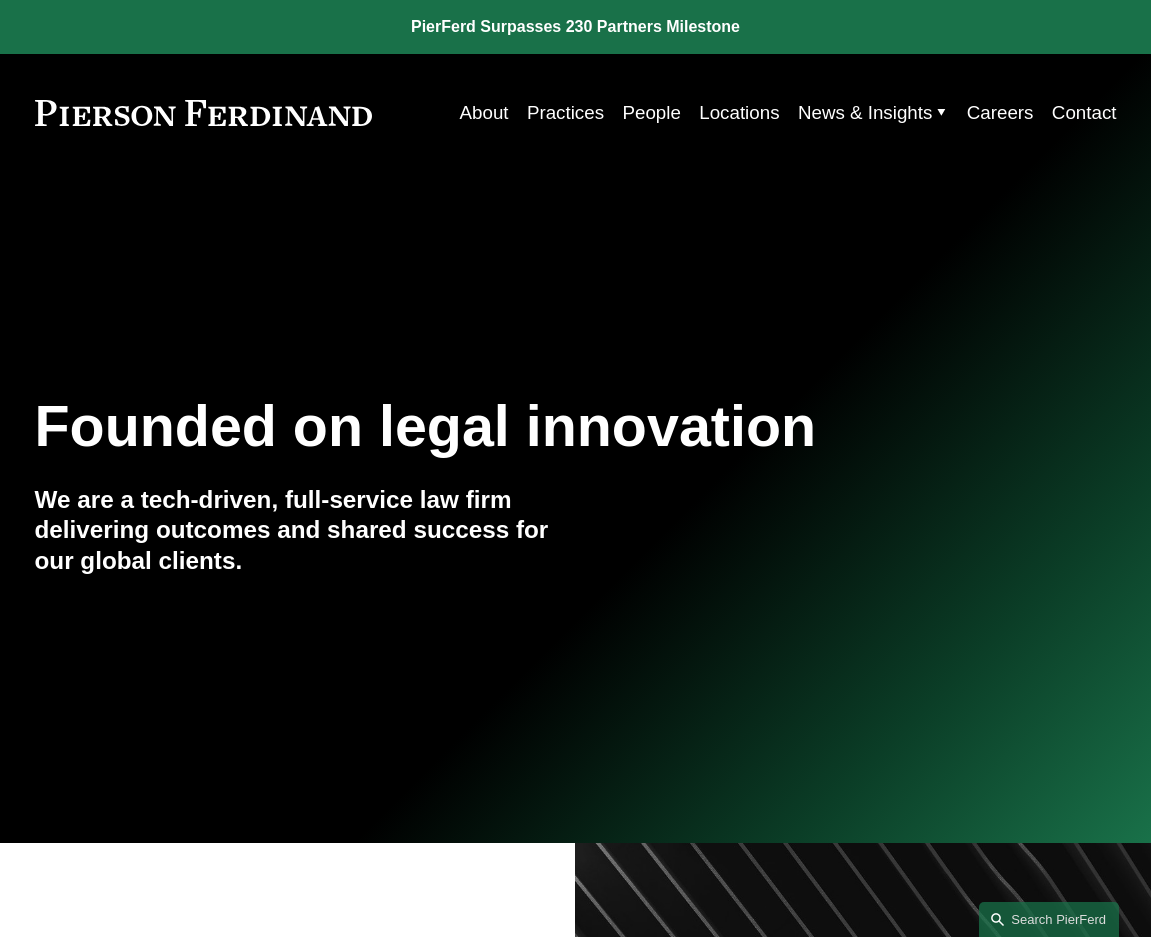 click on "Practices" at bounding box center [565, 113] 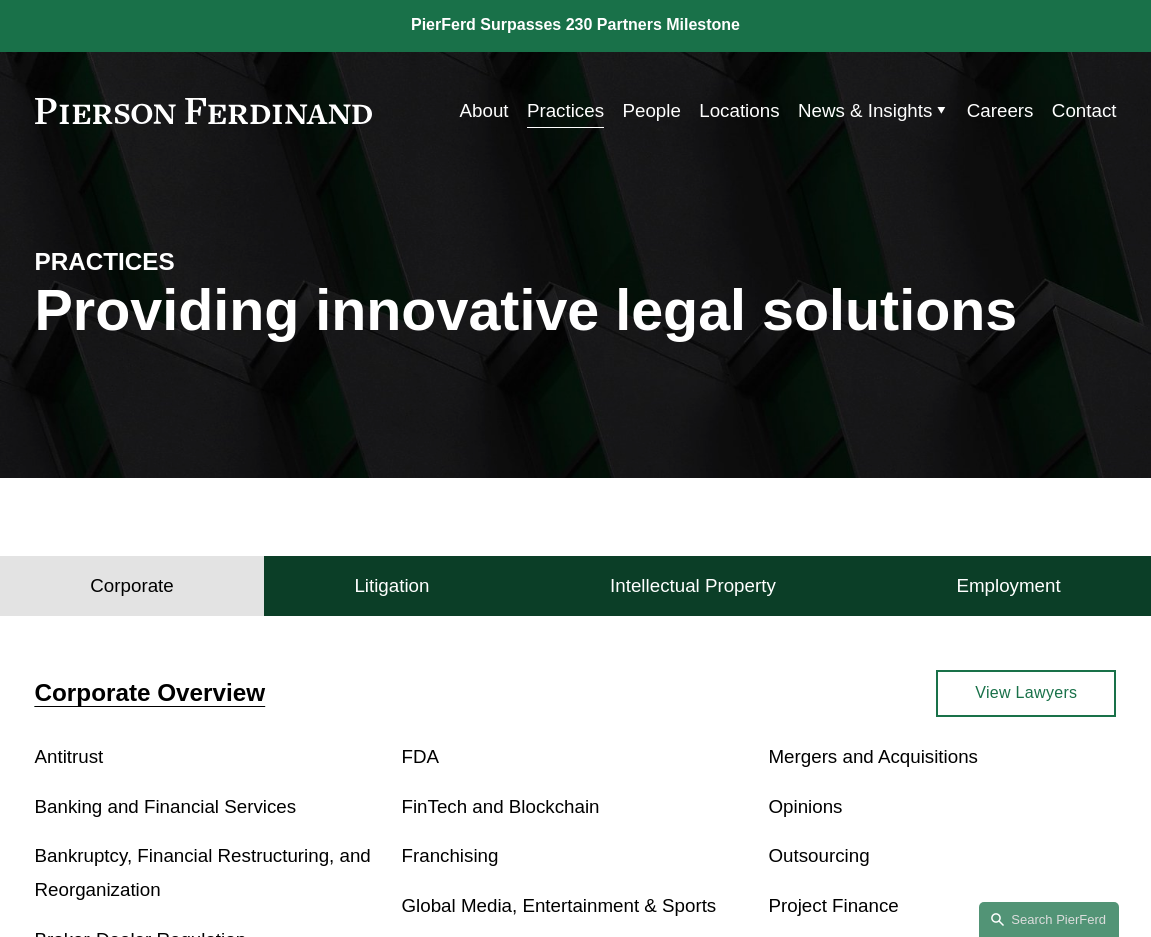 scroll, scrollTop: 0, scrollLeft: 0, axis: both 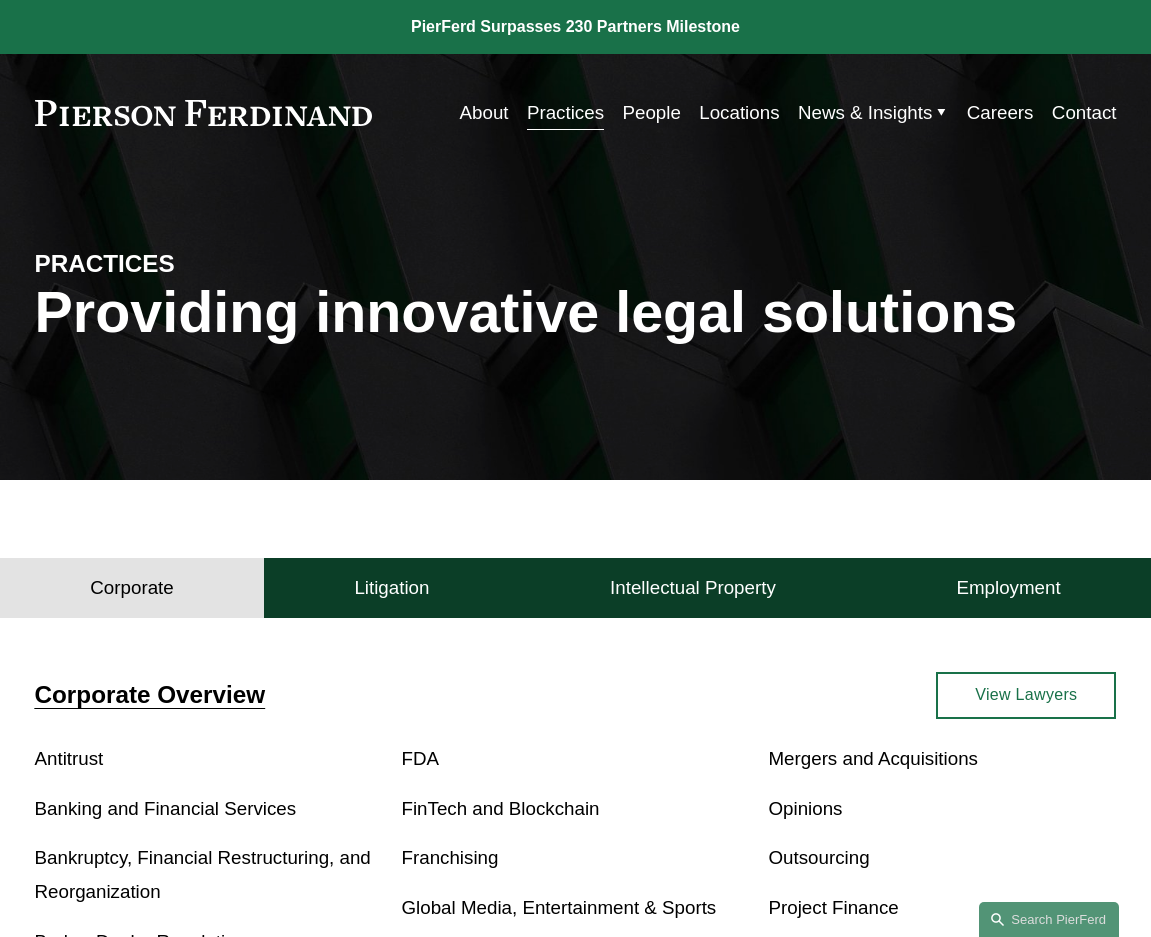 click on "Locations" at bounding box center (739, 113) 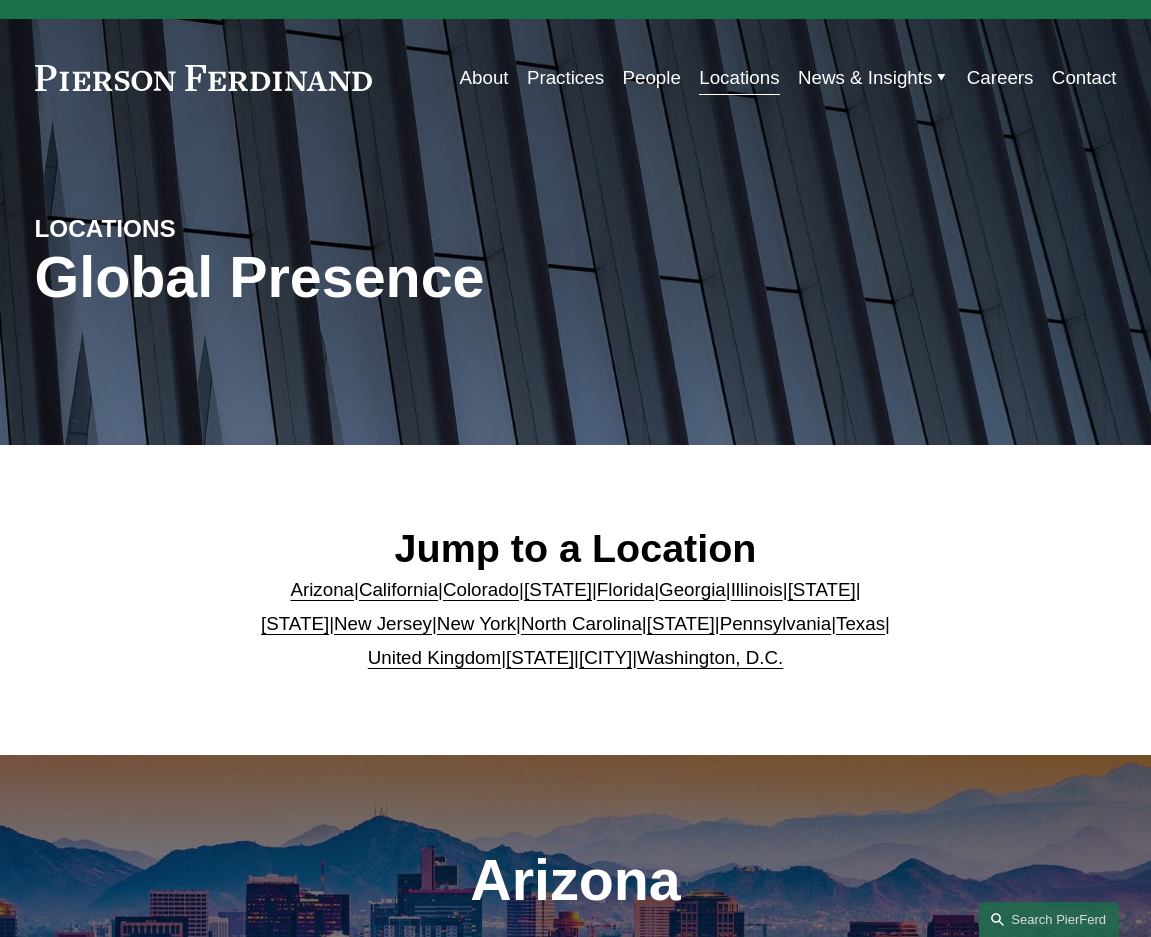 scroll, scrollTop: 0, scrollLeft: 0, axis: both 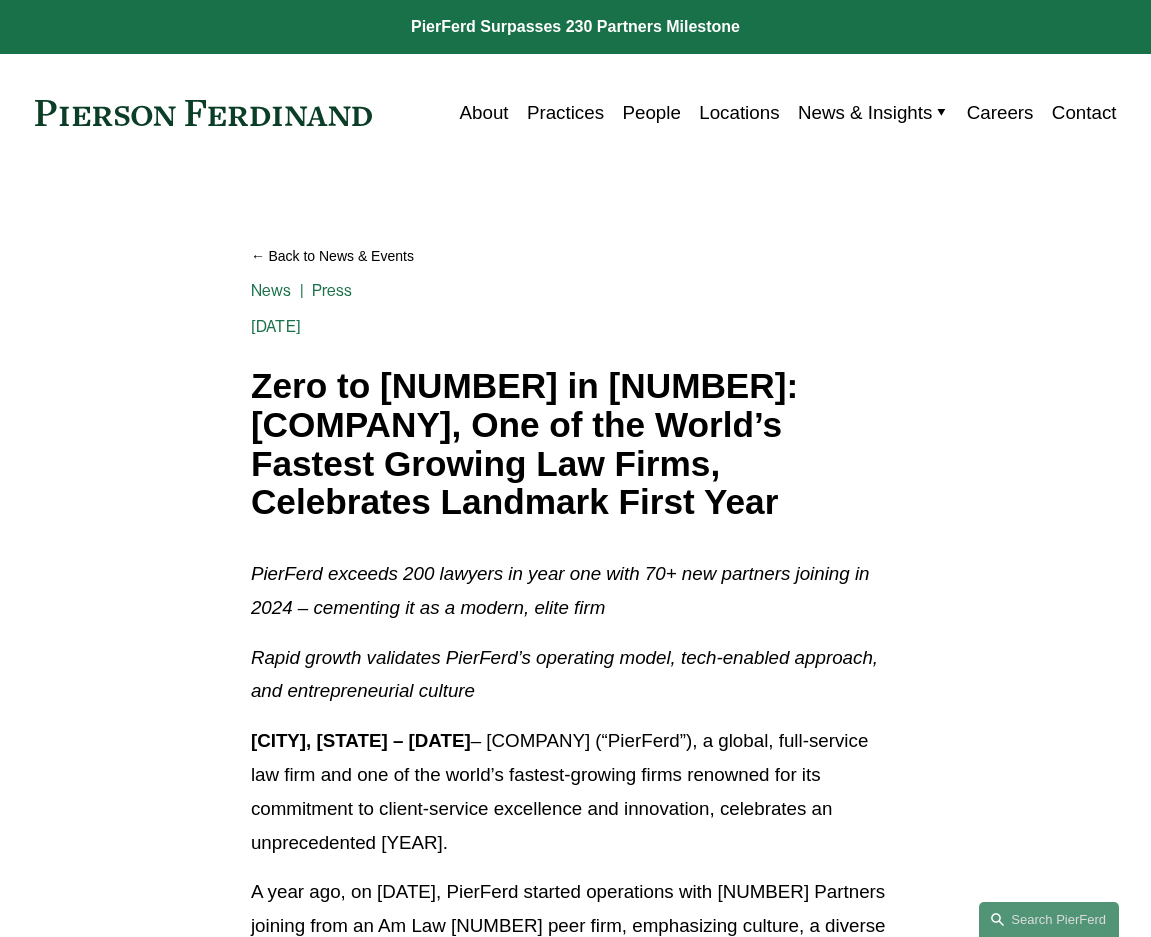 click on "People" at bounding box center (651, 113) 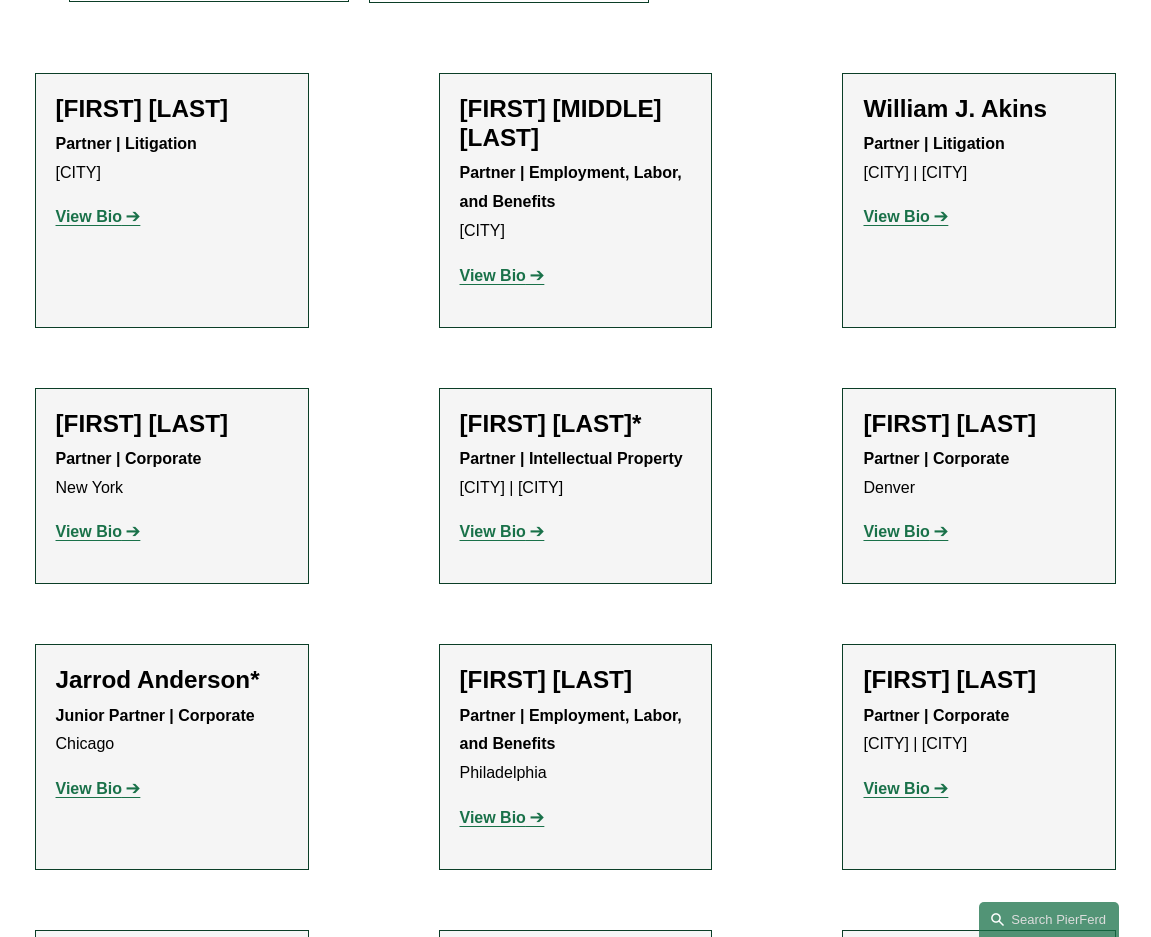 scroll, scrollTop: 1100, scrollLeft: 0, axis: vertical 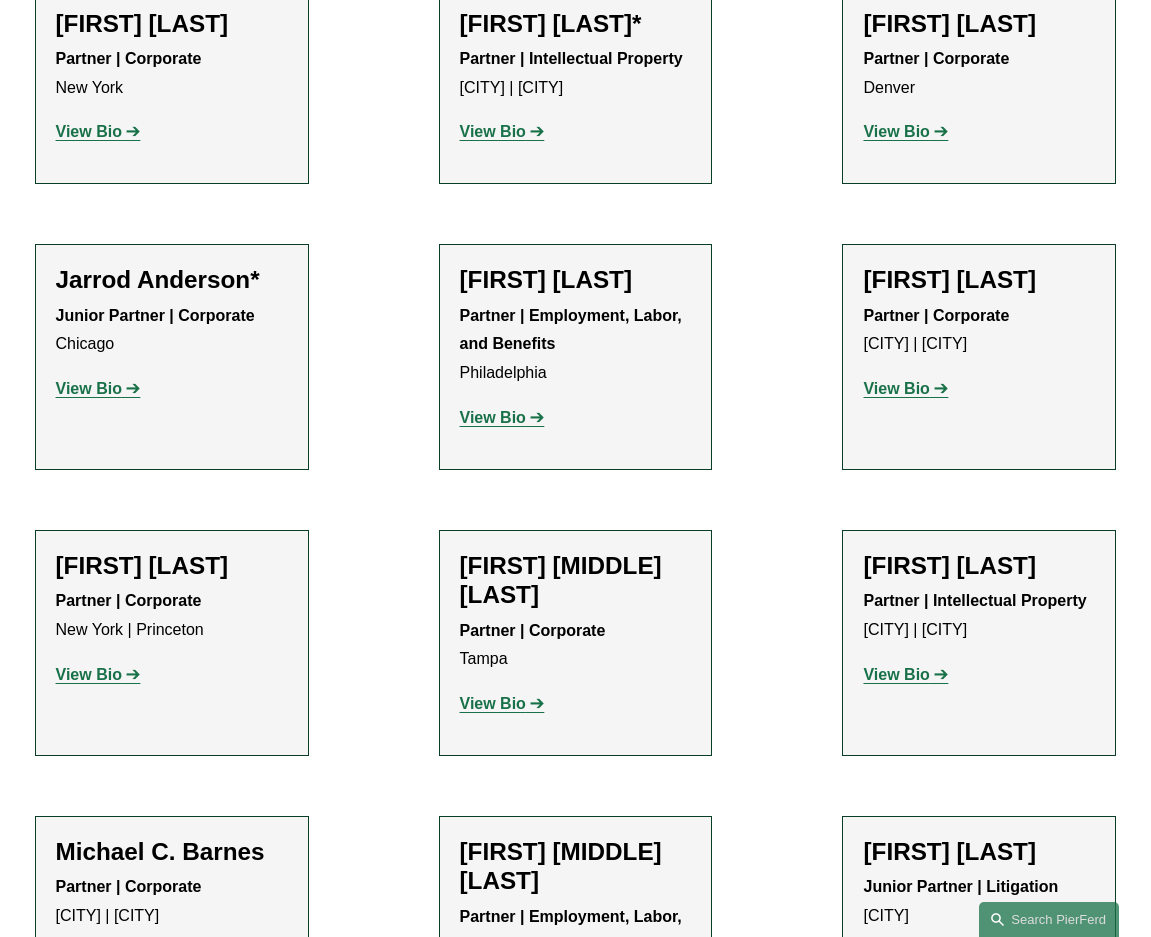 click on "View Bio" 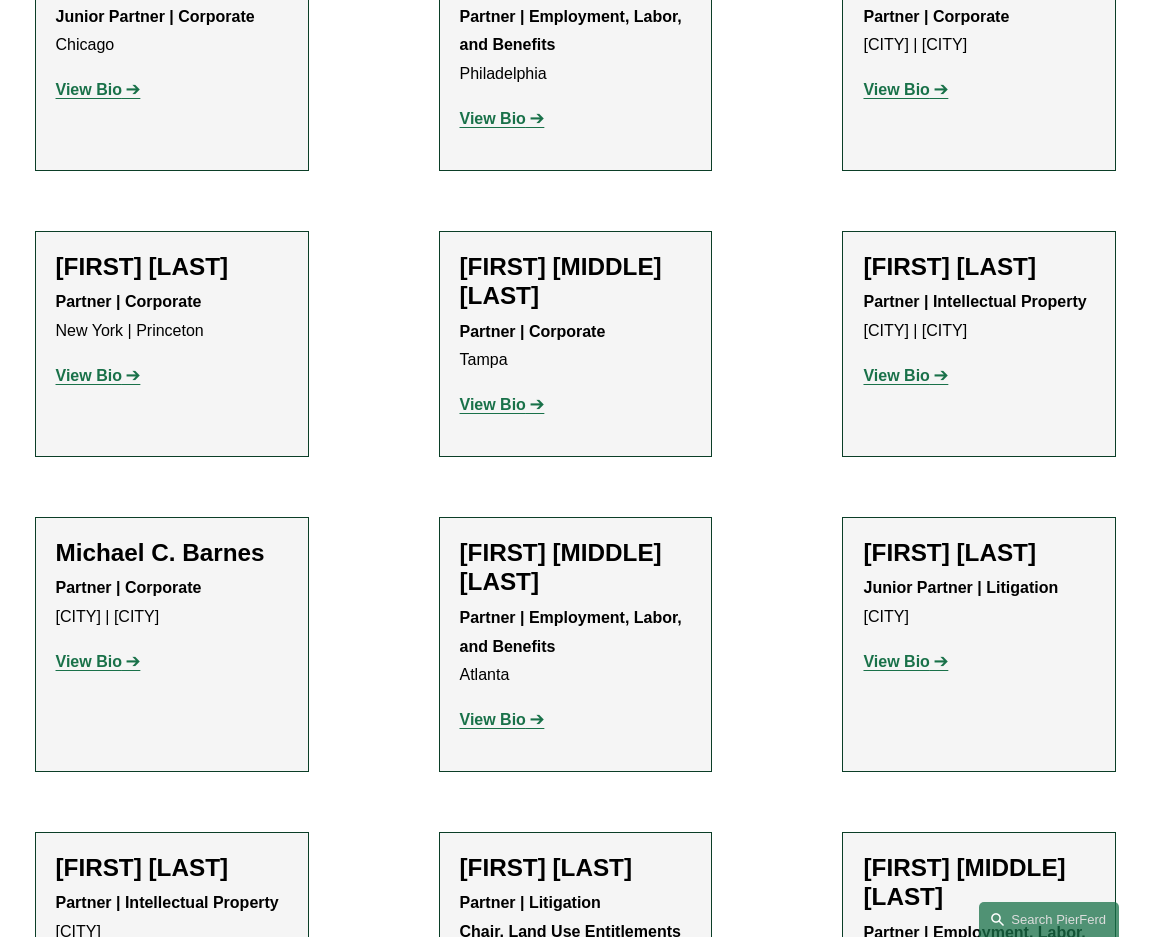 scroll, scrollTop: 1400, scrollLeft: 0, axis: vertical 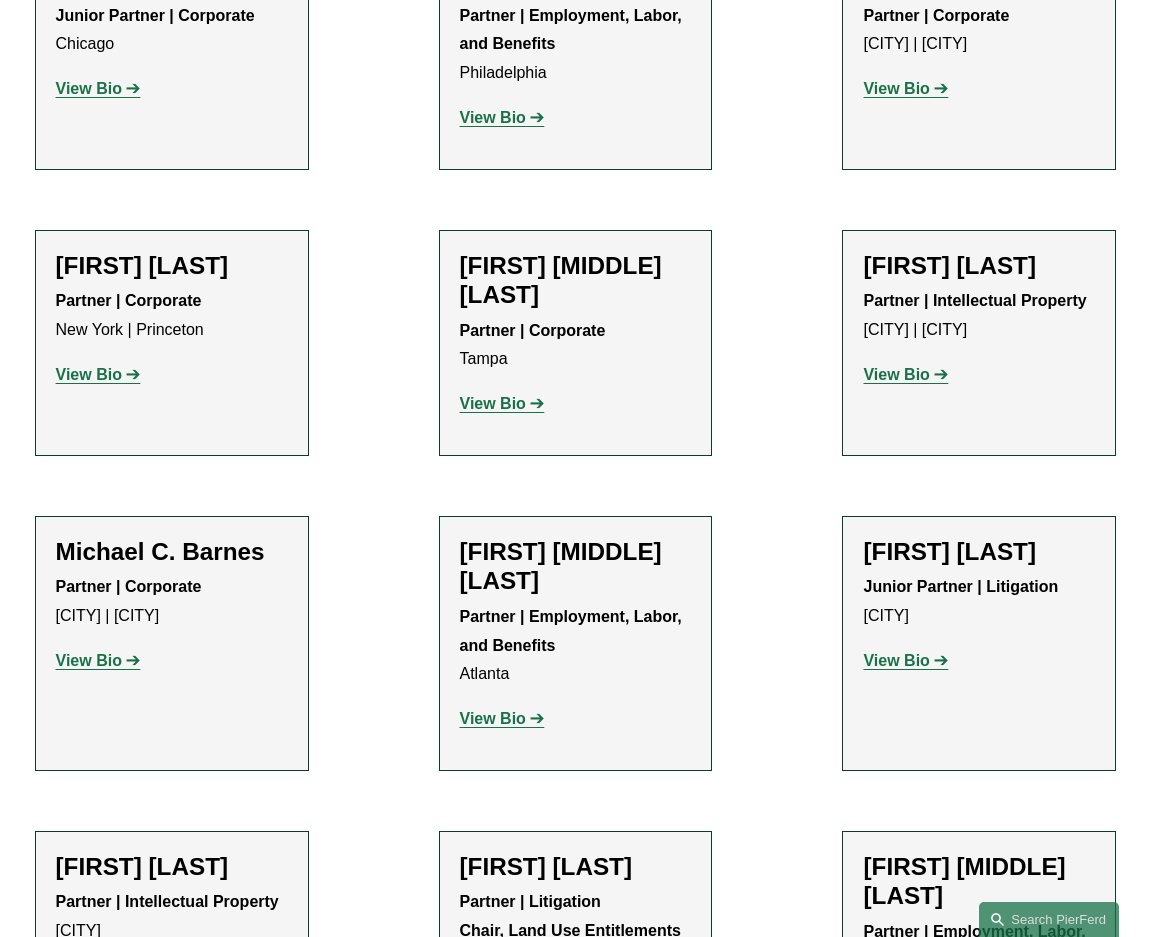 click on "View Bio" 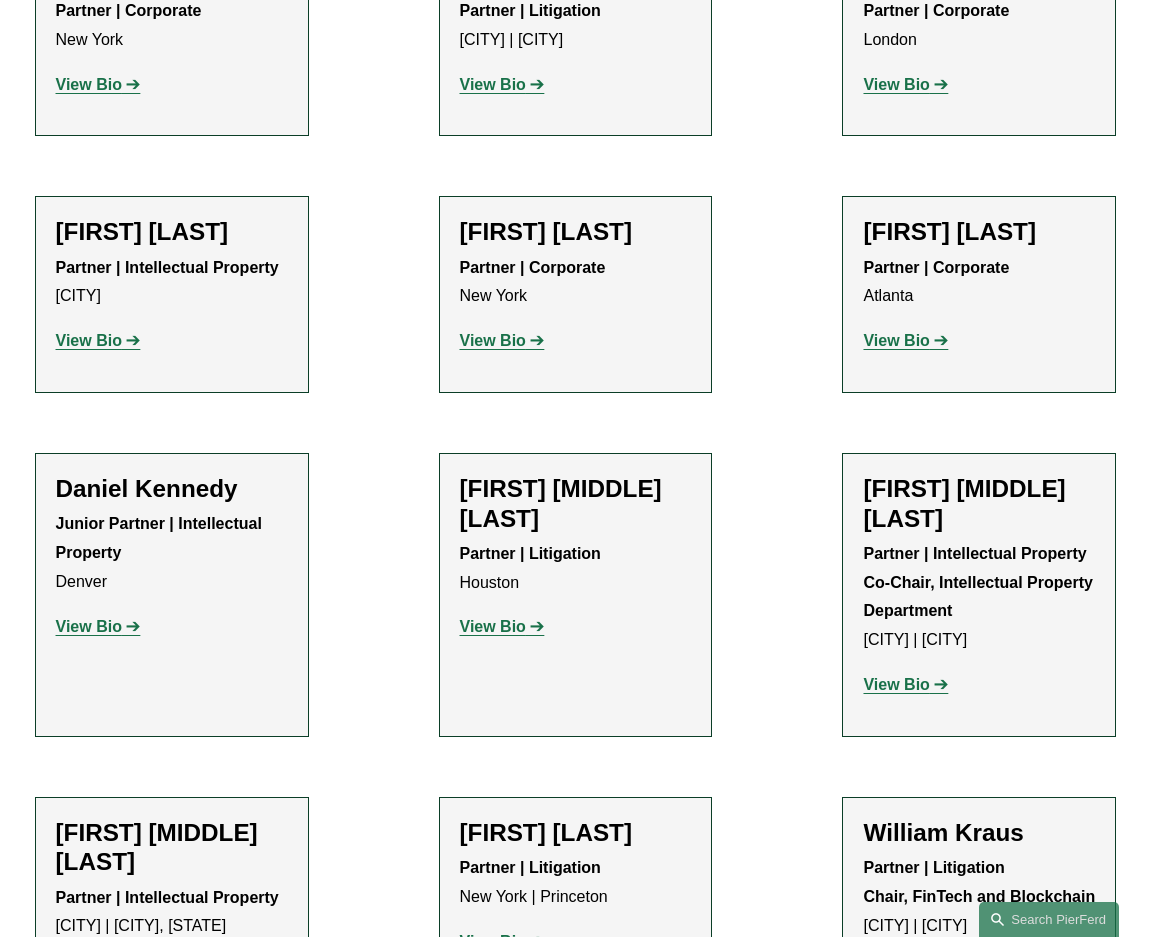 scroll, scrollTop: 12500, scrollLeft: 0, axis: vertical 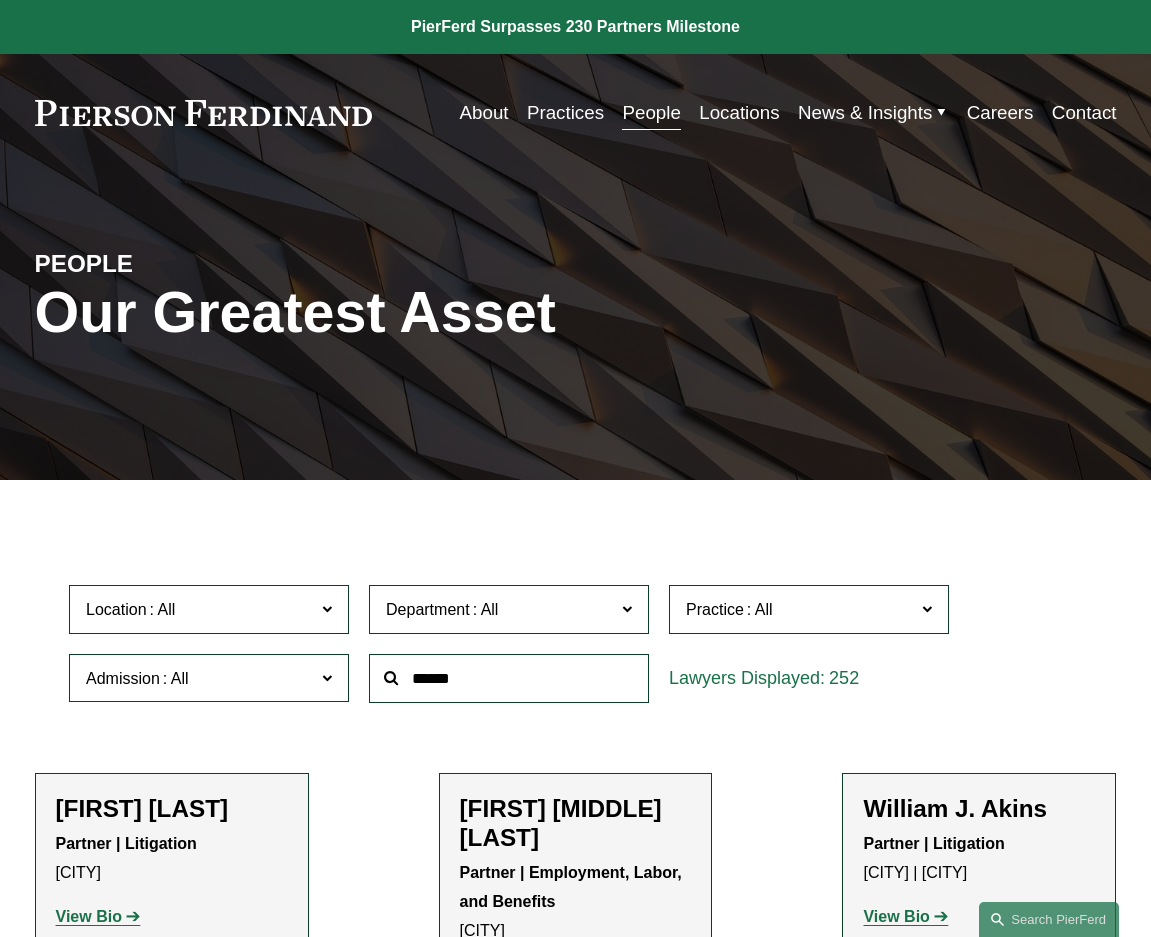 click on "About" at bounding box center [484, 113] 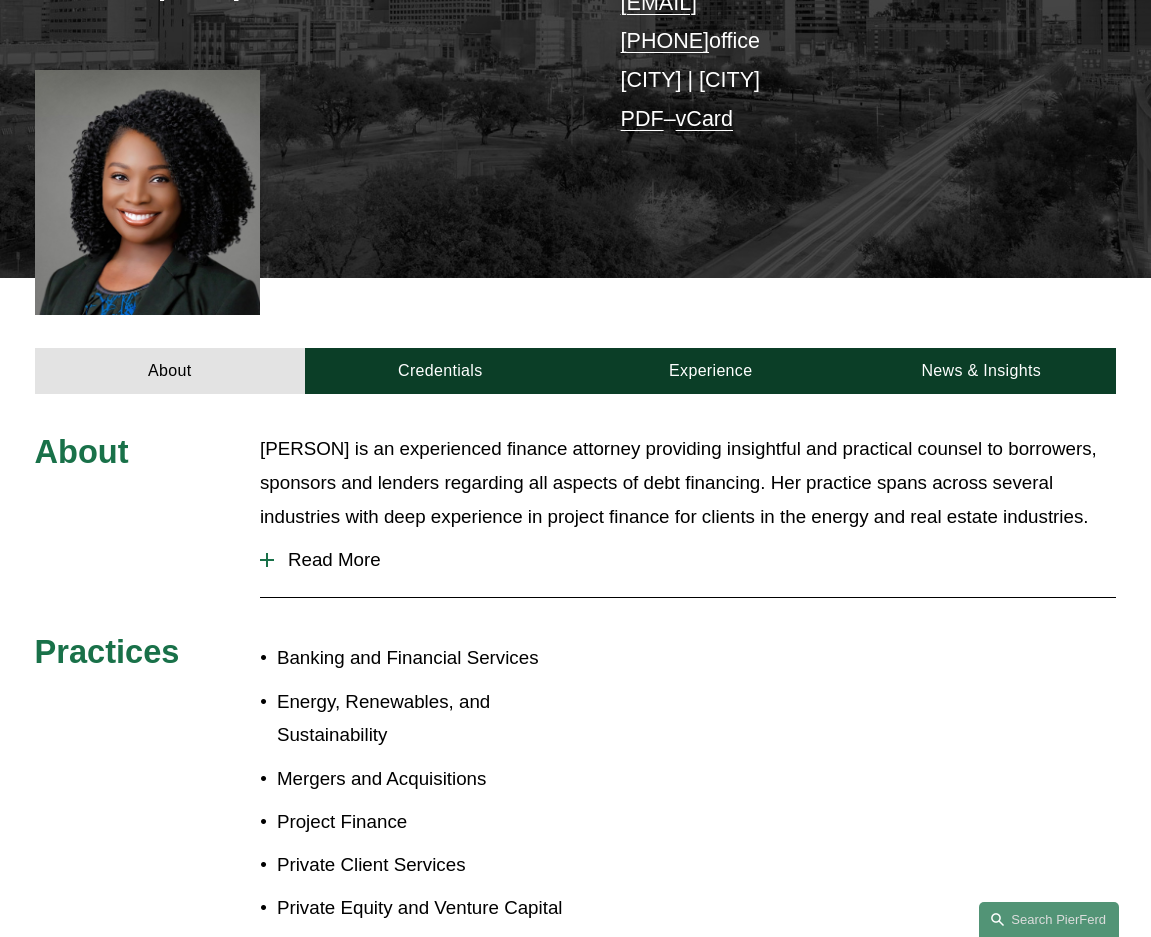 scroll, scrollTop: 500, scrollLeft: 0, axis: vertical 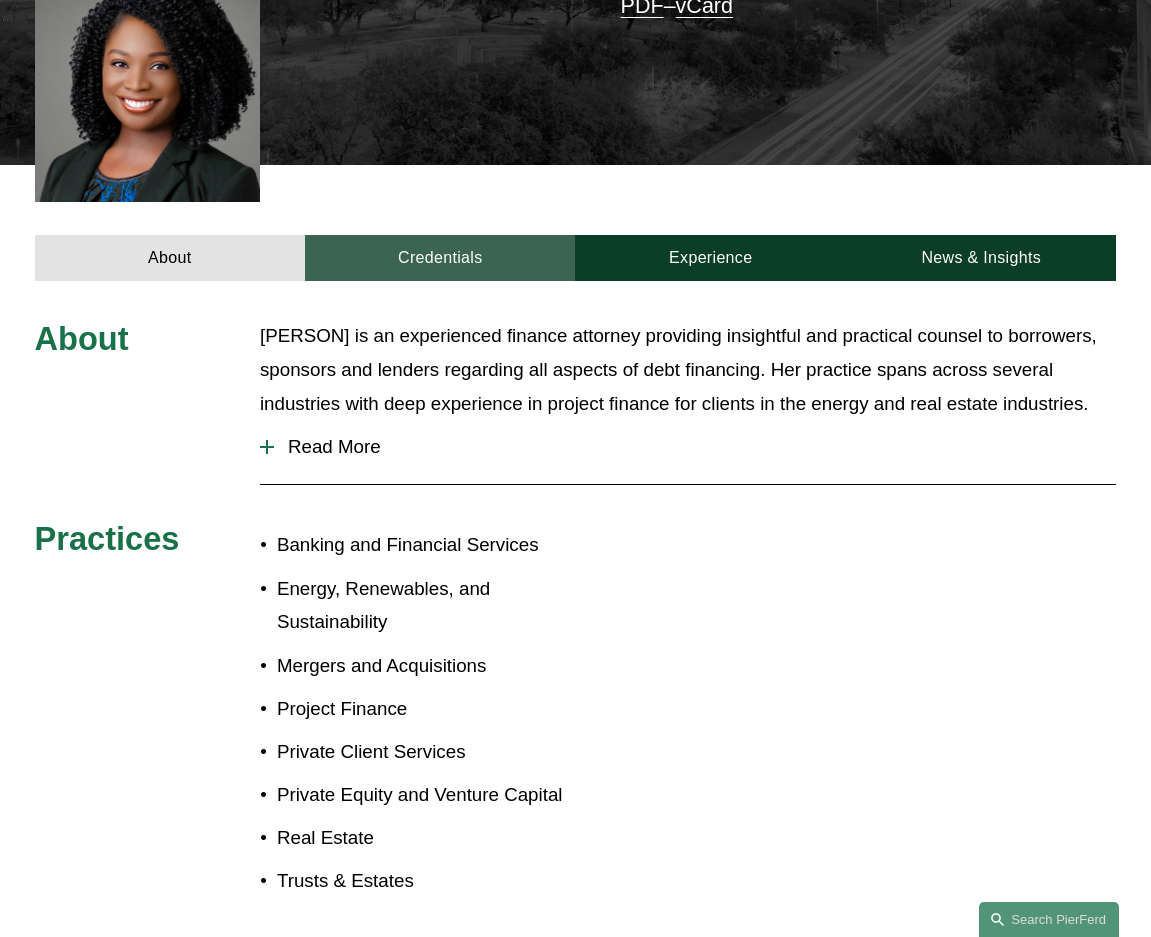 click on "Credentials" at bounding box center [440, 258] 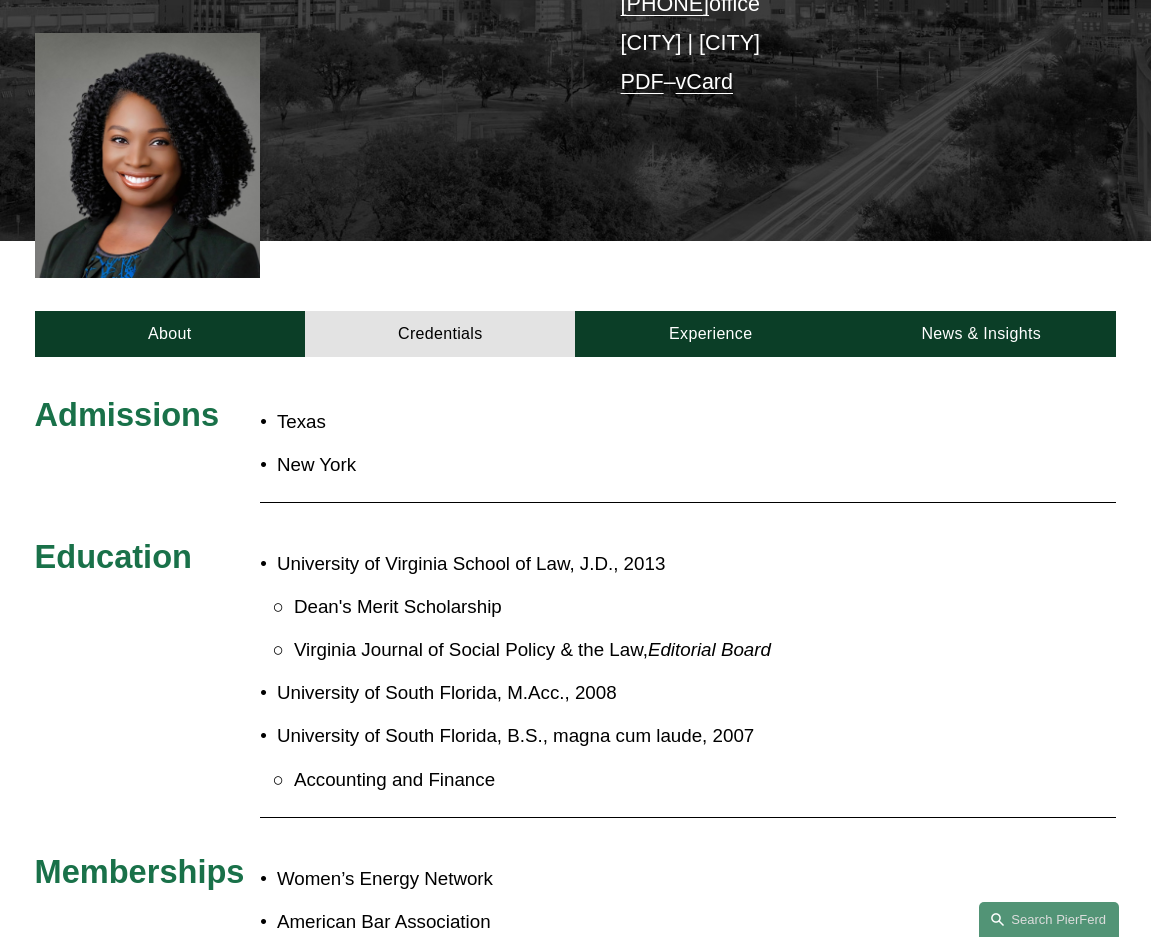 scroll, scrollTop: 300, scrollLeft: 0, axis: vertical 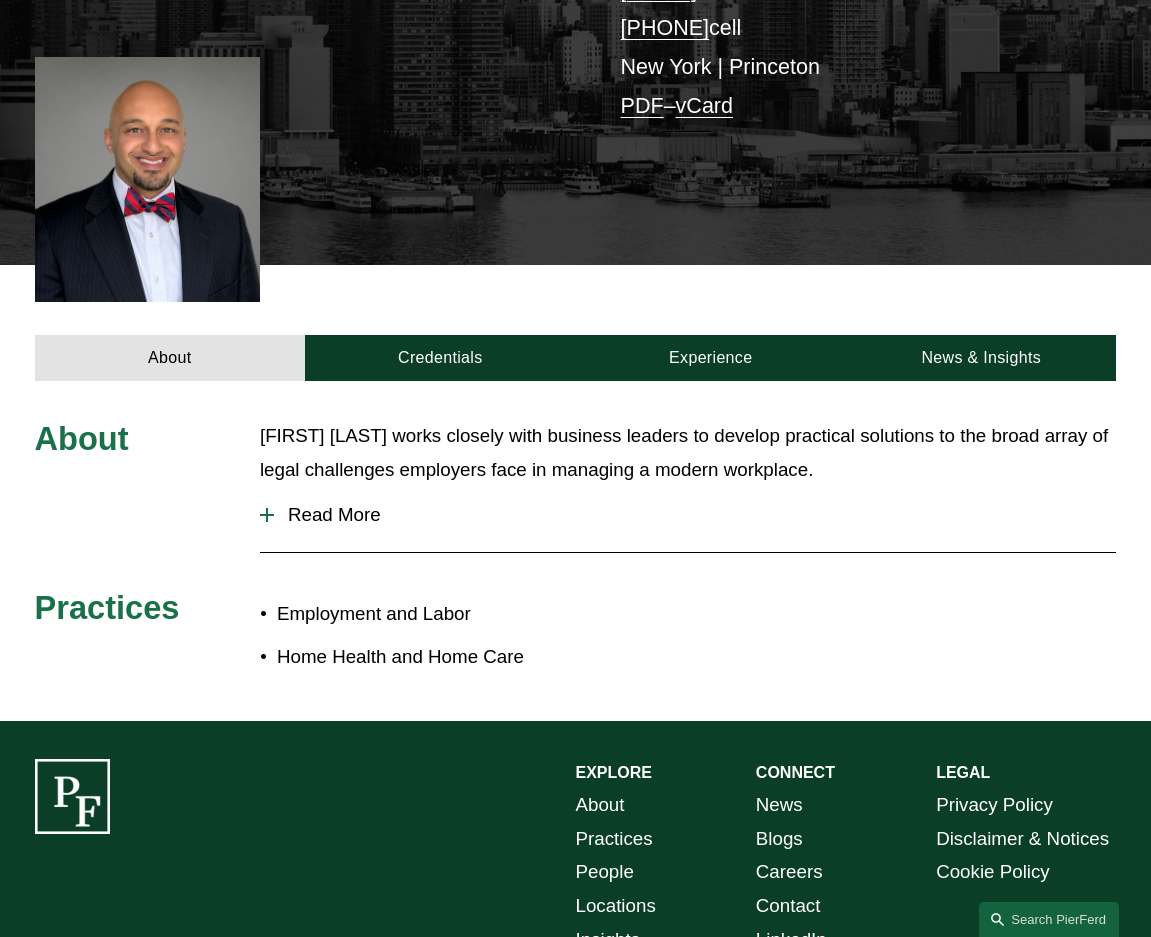 click at bounding box center [267, 515] 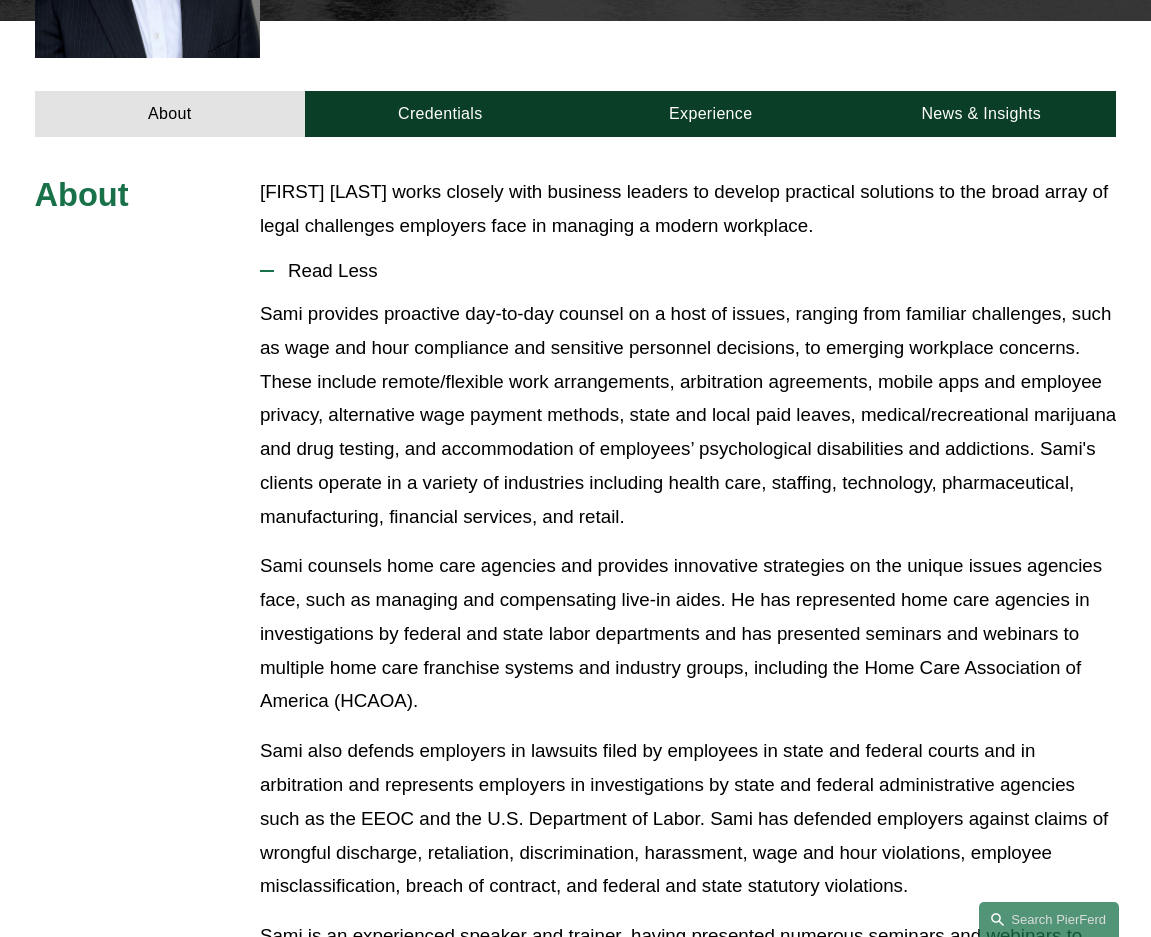 scroll, scrollTop: 500, scrollLeft: 0, axis: vertical 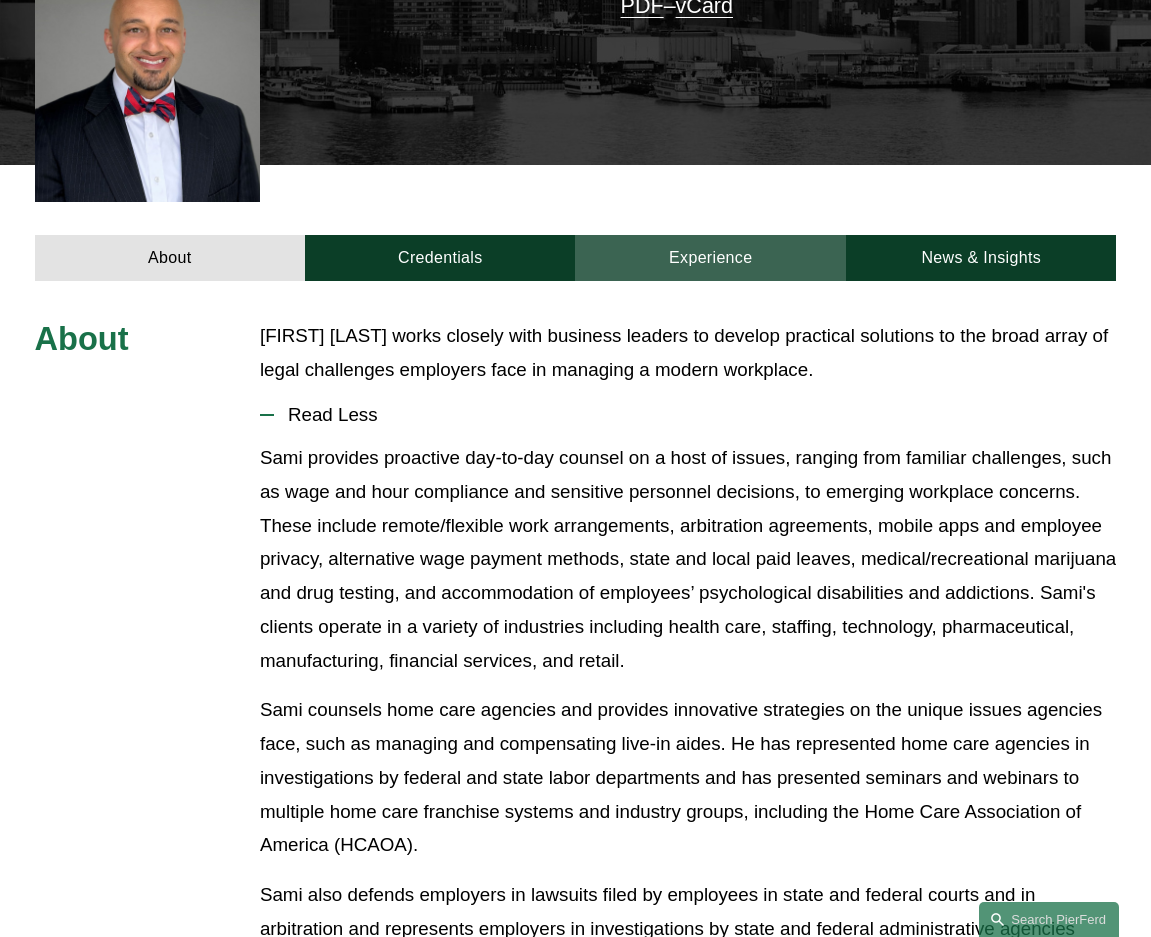click on "Experience" at bounding box center (710, 258) 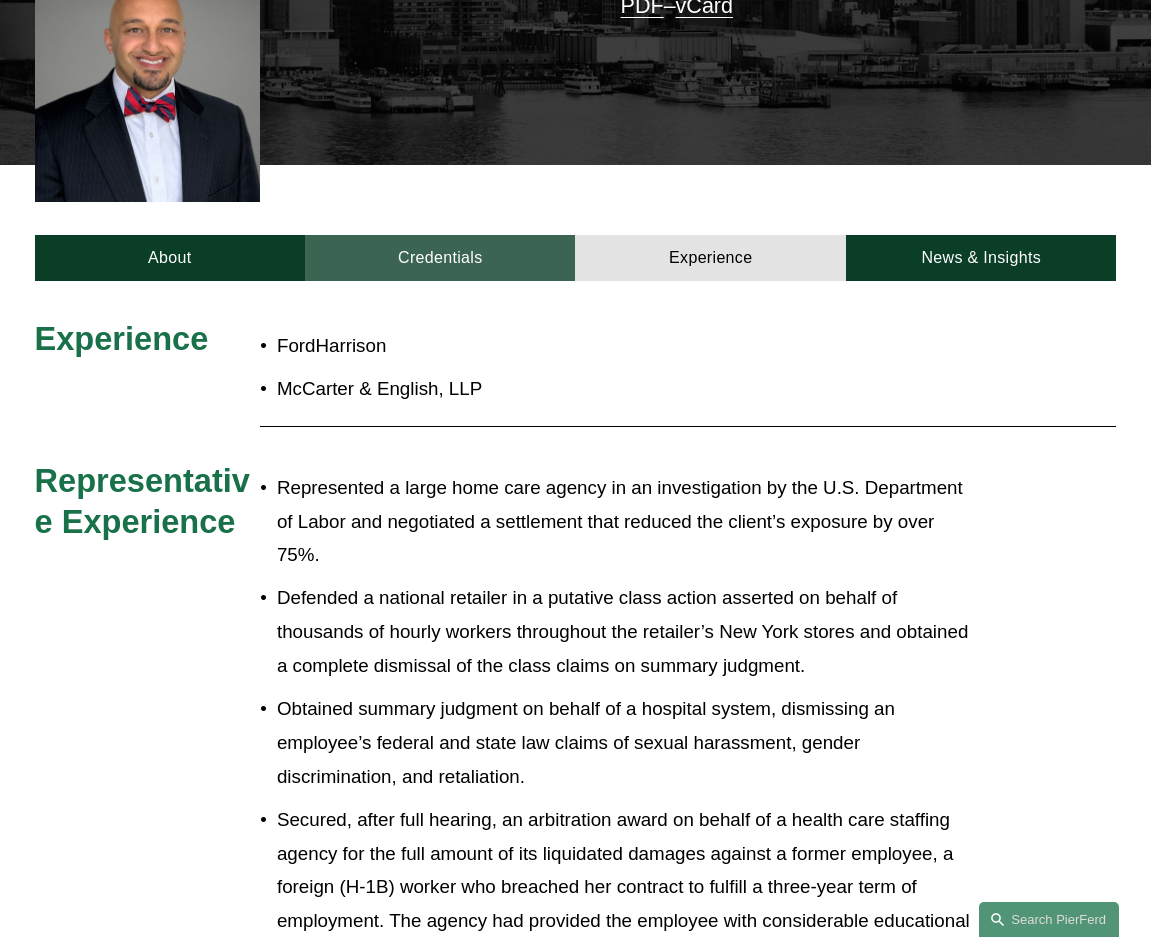 click on "Credentials" at bounding box center [440, 258] 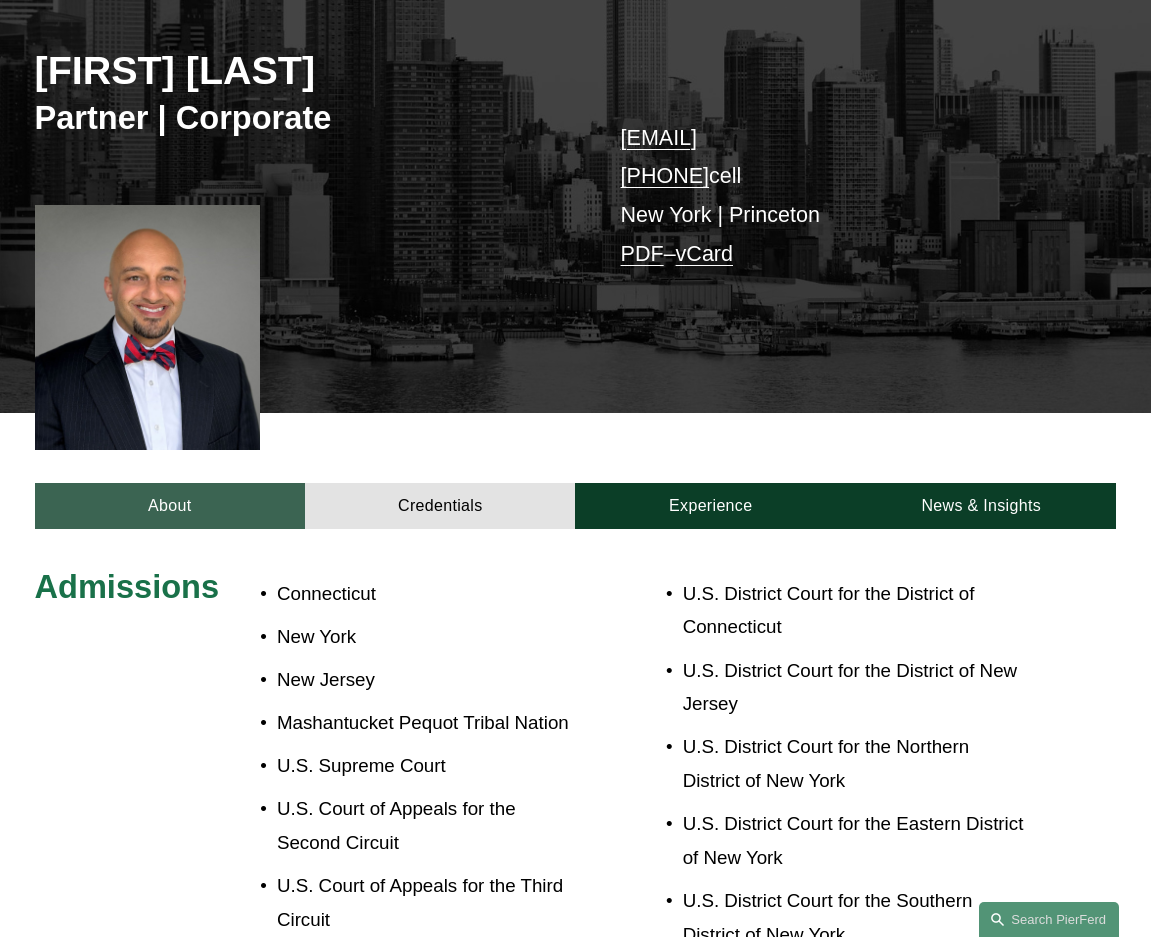 scroll, scrollTop: 100, scrollLeft: 0, axis: vertical 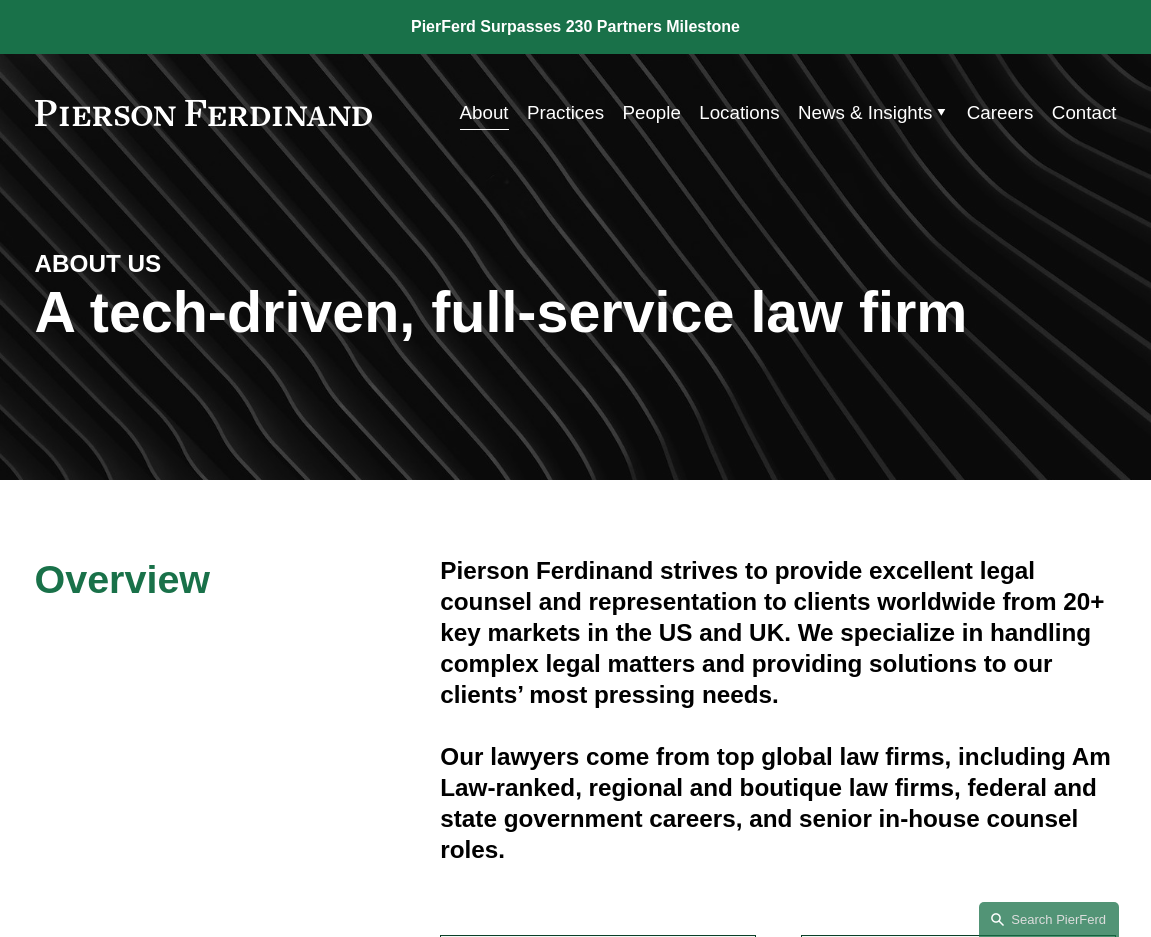 click on "Pierson Ferdinand strives to provide excellent legal counsel and representation to clients worldwide from 20+ key markets in the US and UK. We specialize in handling complex legal matters and providing solutions to our clients’ most pressing needs." at bounding box center [778, 633] 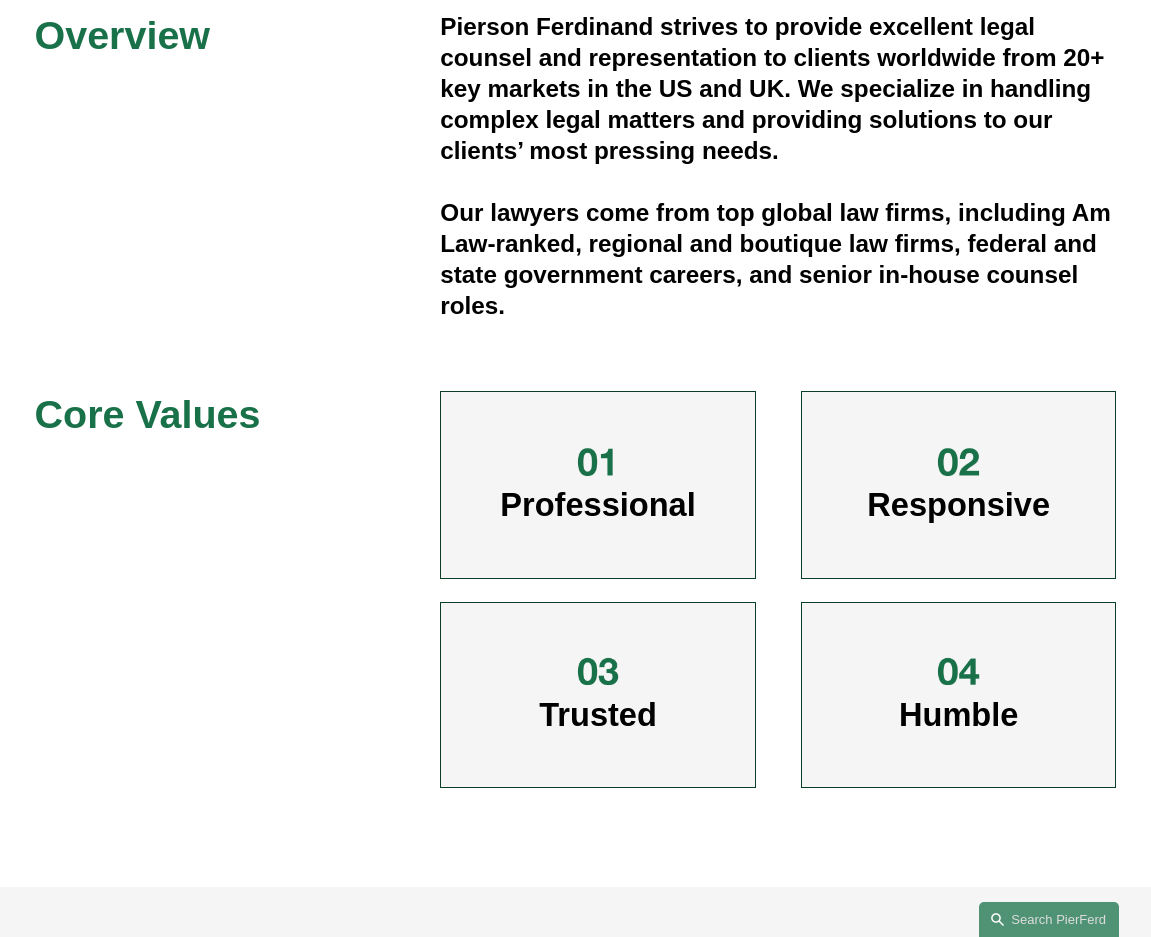 scroll, scrollTop: 600, scrollLeft: 0, axis: vertical 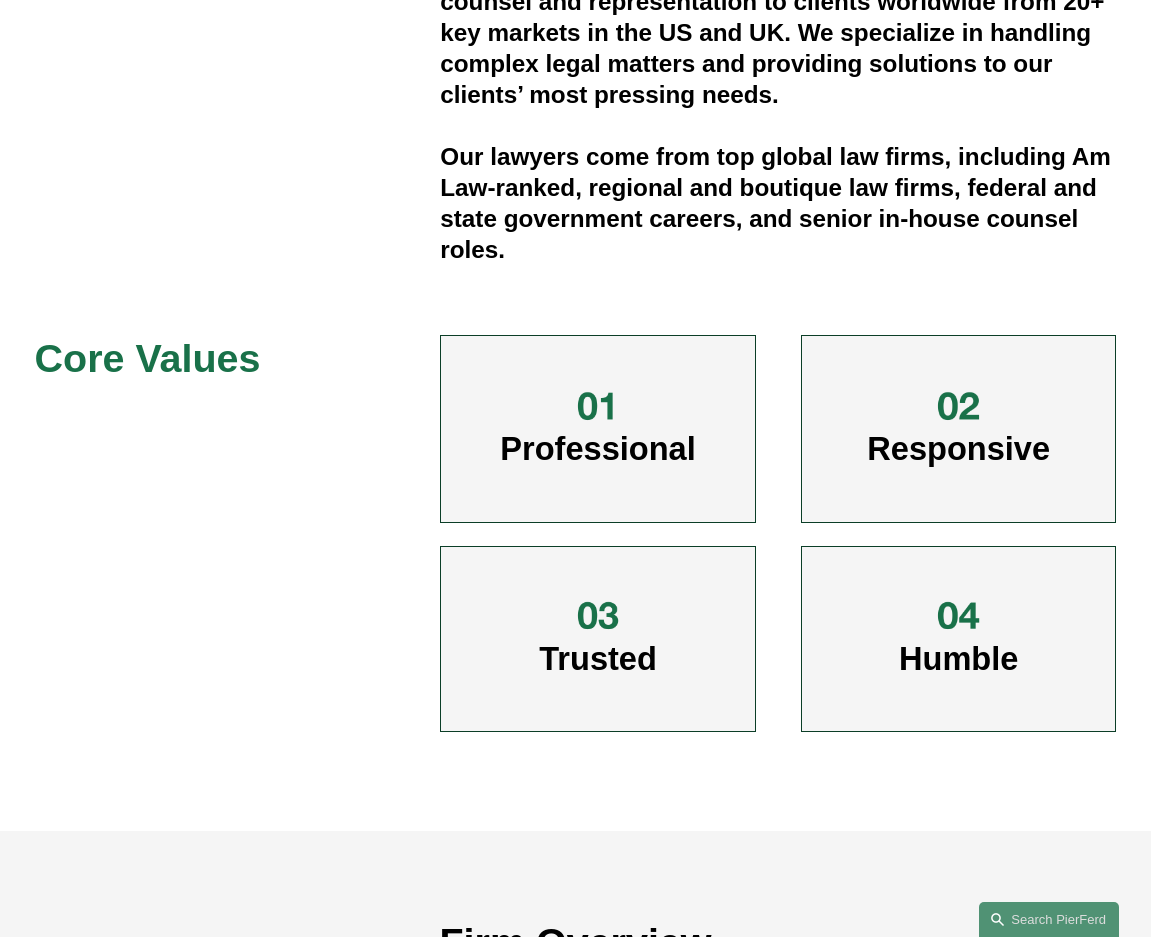 click on "Responsive" at bounding box center (959, 428) 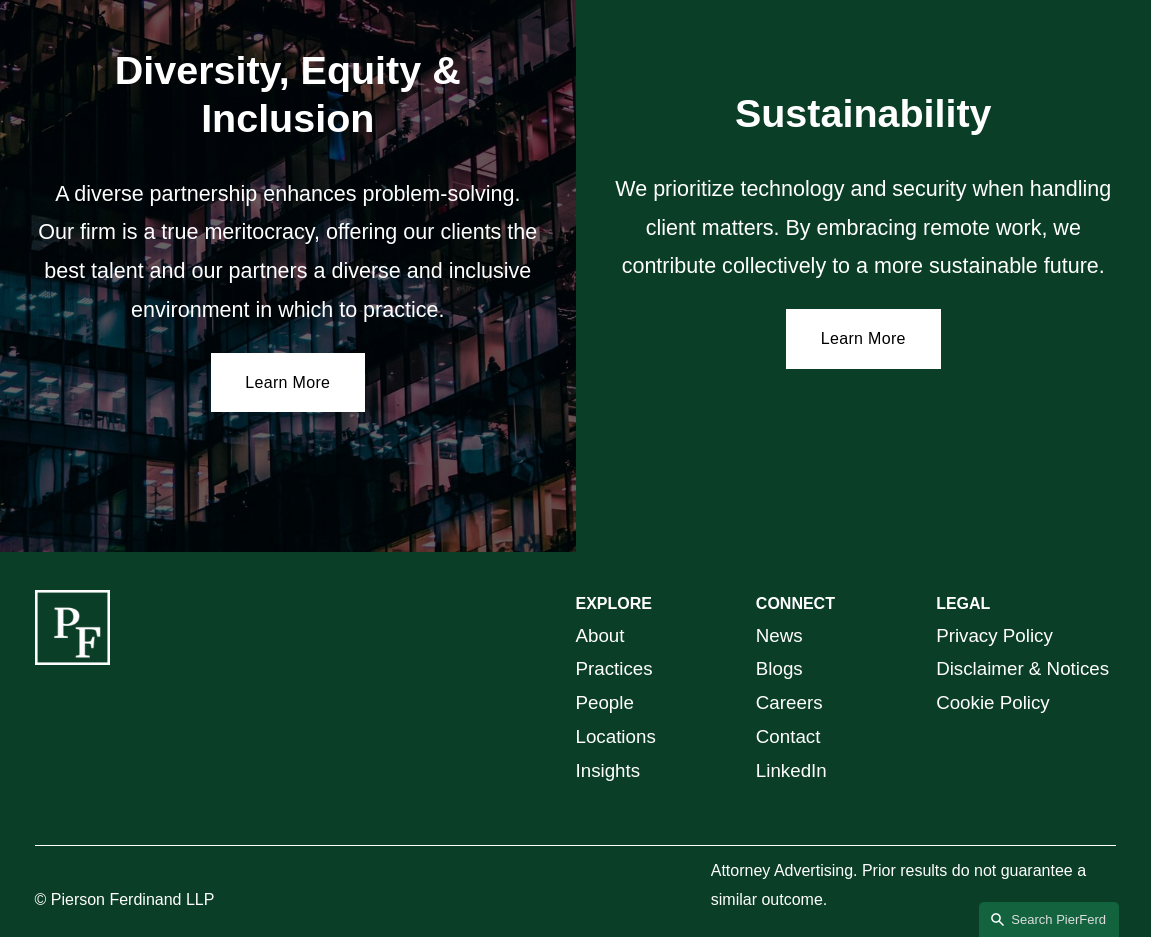scroll, scrollTop: 3044, scrollLeft: 0, axis: vertical 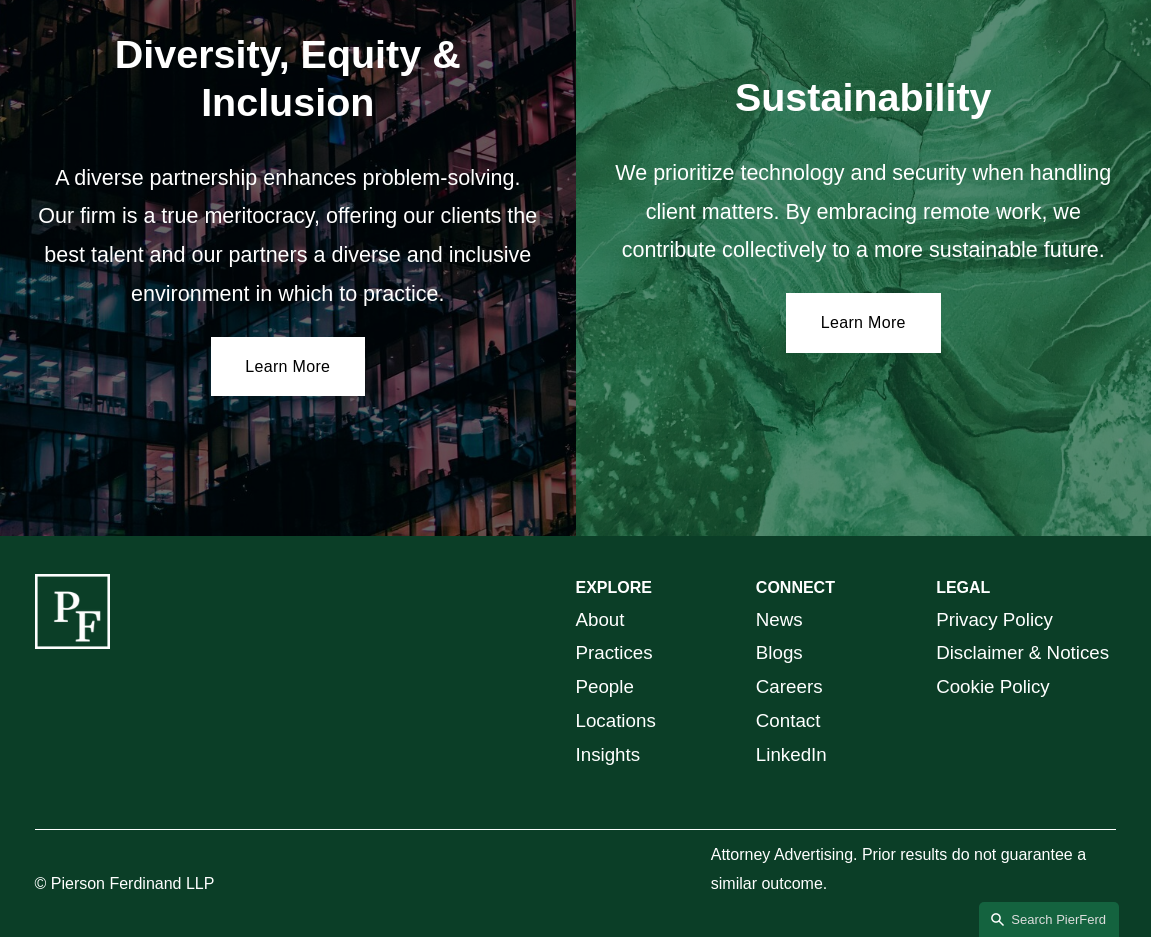 click on "Locations" at bounding box center (616, 721) 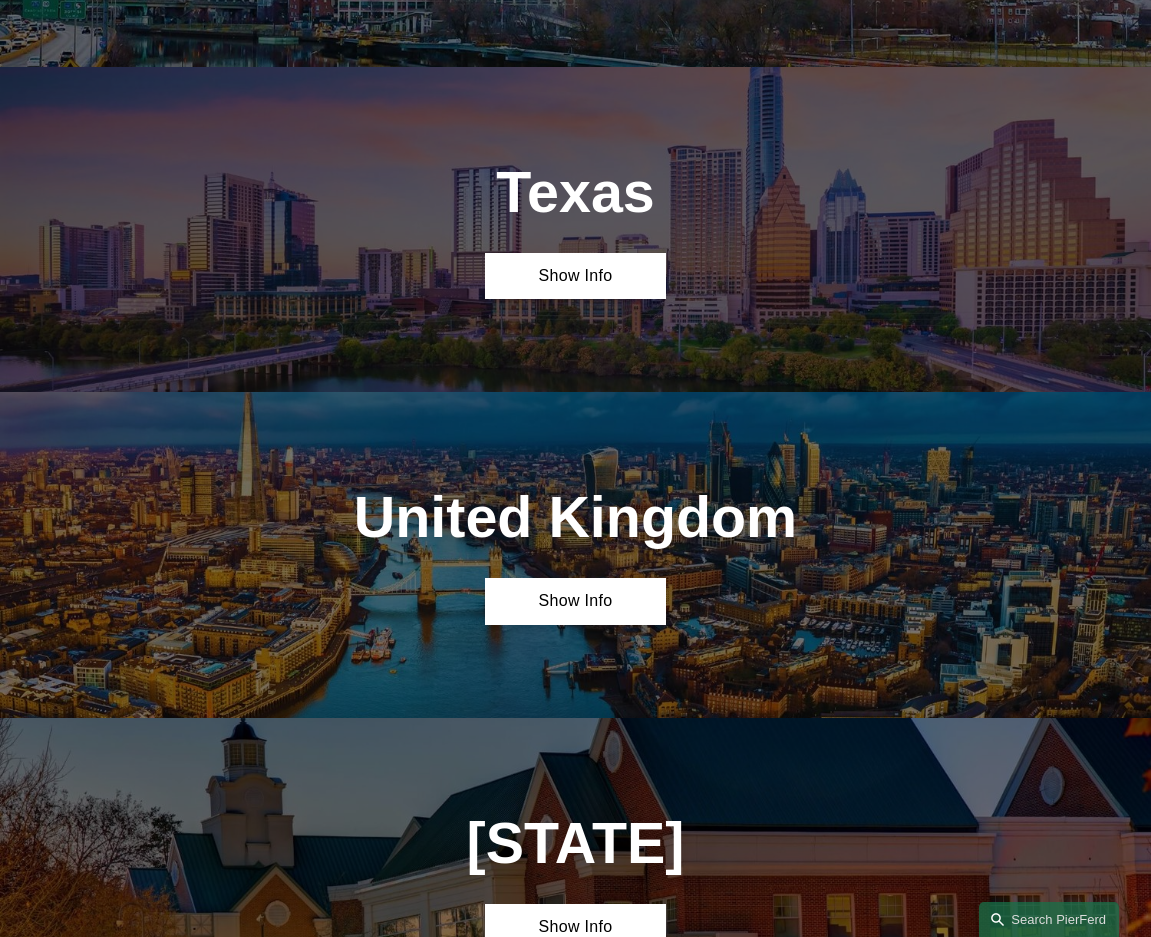 scroll, scrollTop: 5200, scrollLeft: 0, axis: vertical 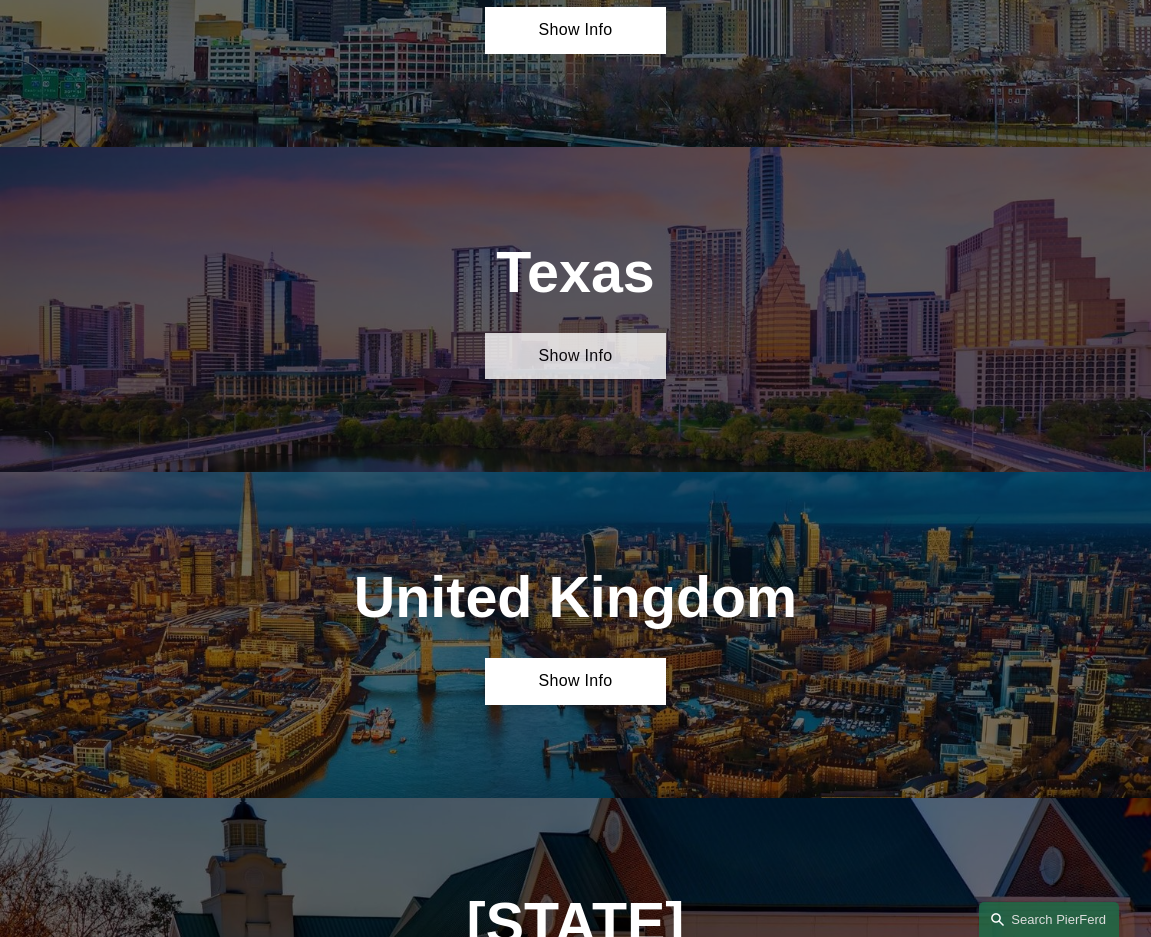 click on "Show Info" at bounding box center (575, 356) 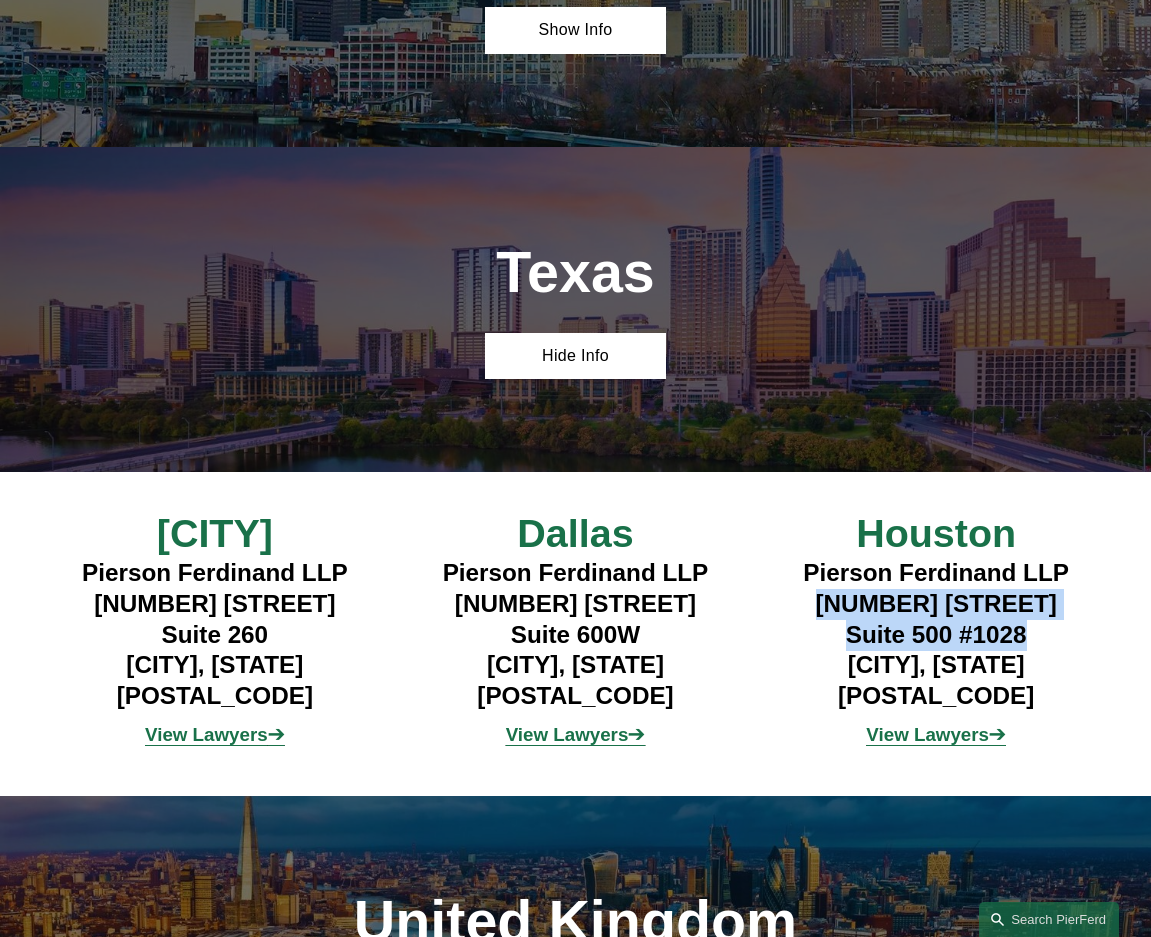 drag, startPoint x: 805, startPoint y: 669, endPoint x: 1026, endPoint y: 712, distance: 225.1444 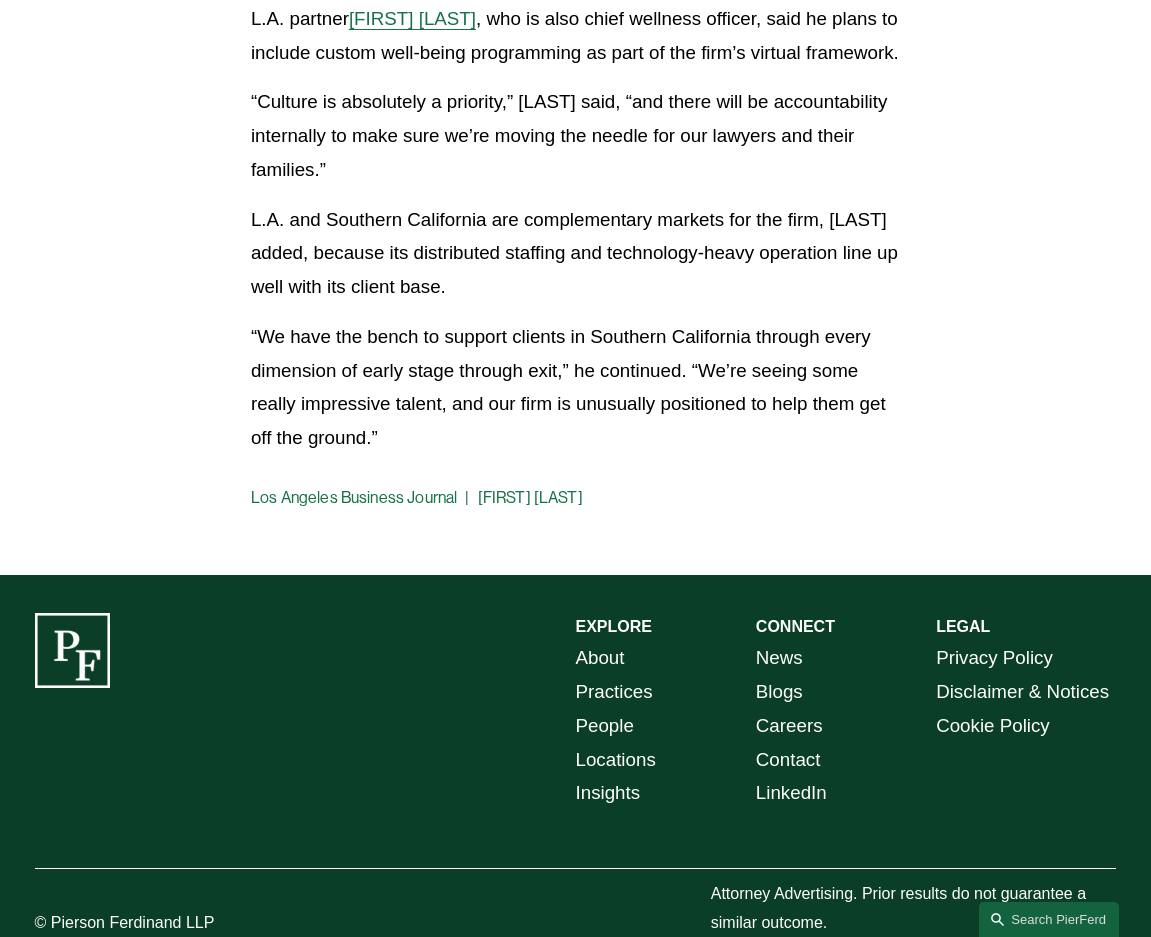 scroll, scrollTop: 1300, scrollLeft: 0, axis: vertical 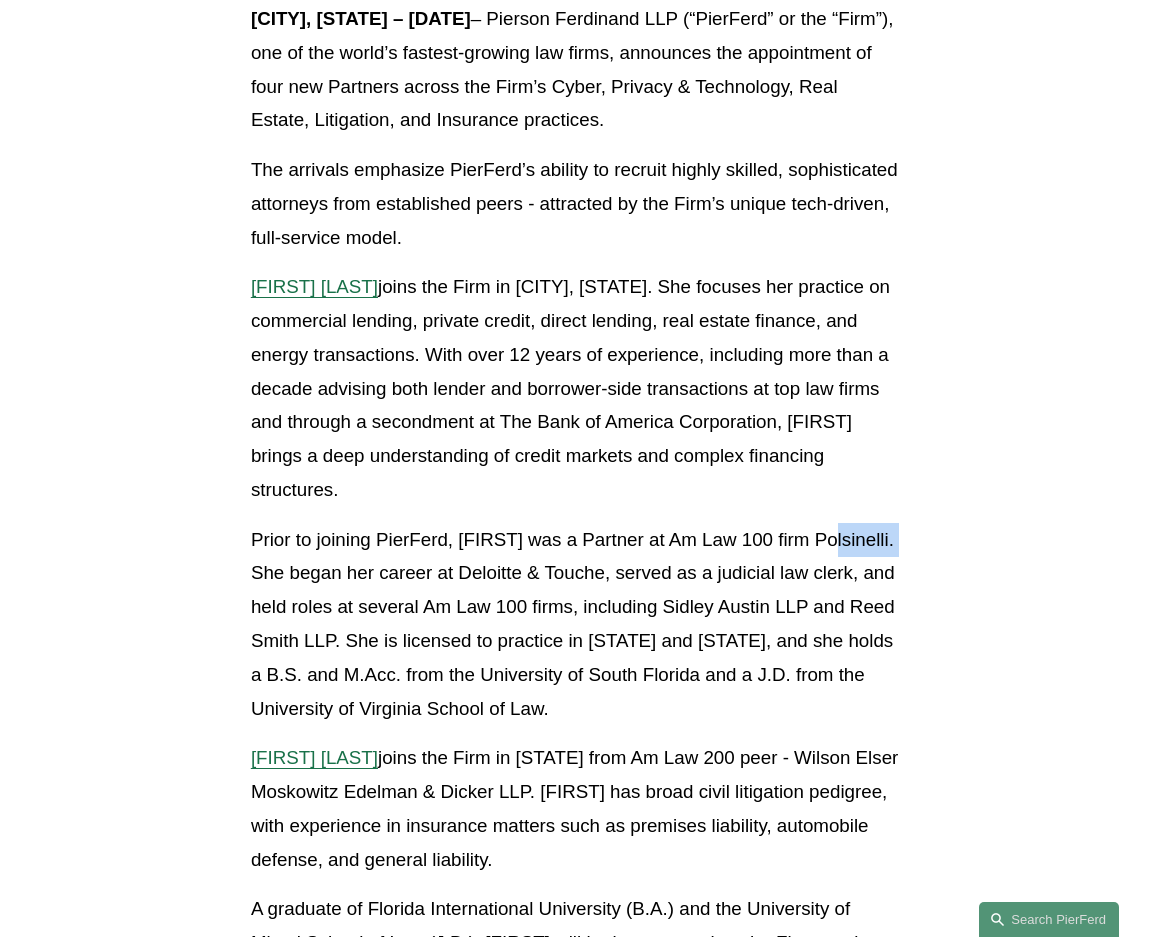drag, startPoint x: 818, startPoint y: 542, endPoint x: 891, endPoint y: 545, distance: 73.061615 